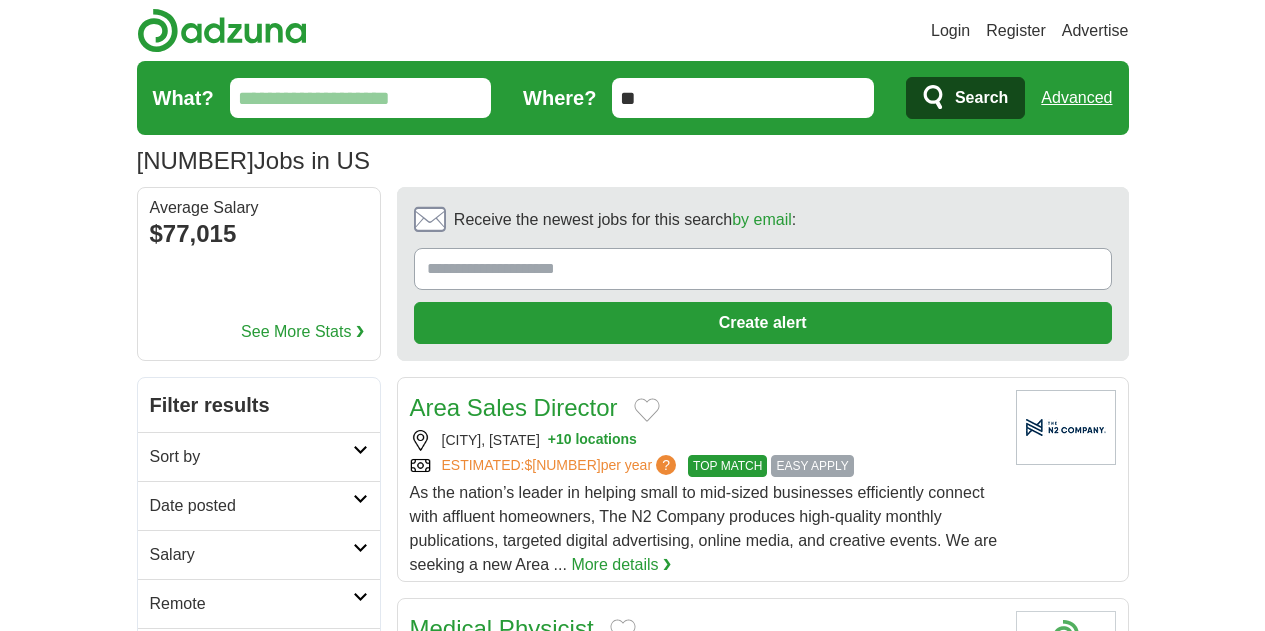 scroll, scrollTop: 0, scrollLeft: 0, axis: both 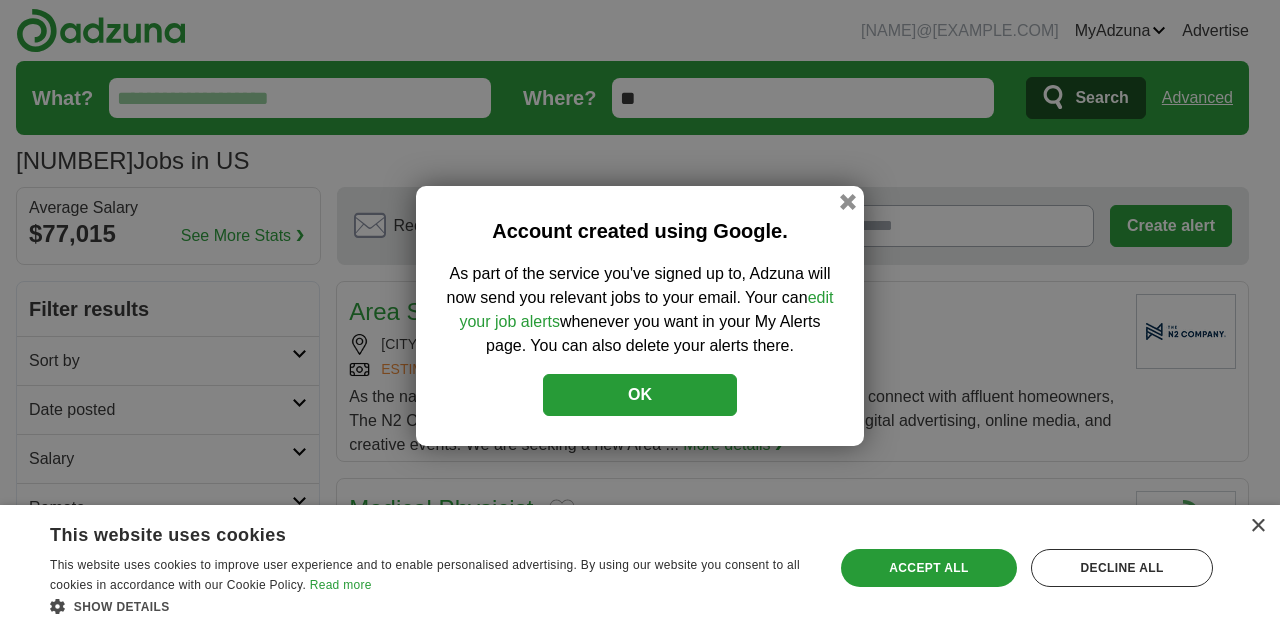 click on "OK" at bounding box center (640, 395) 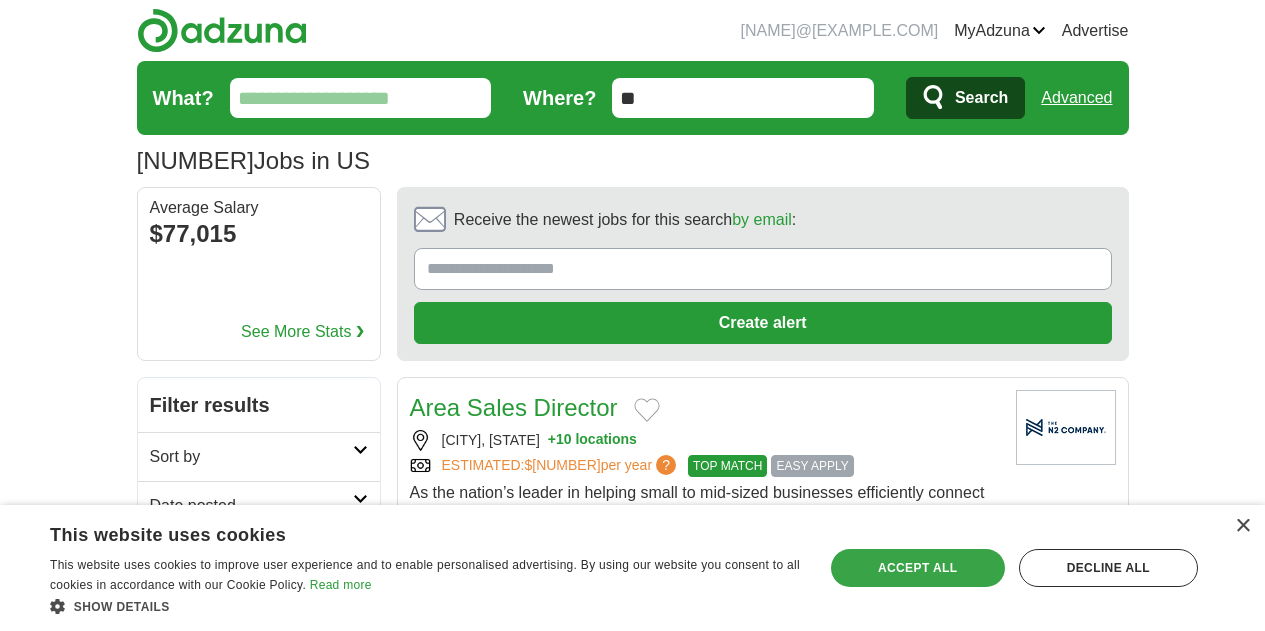 click on "Accept all" at bounding box center [918, 568] 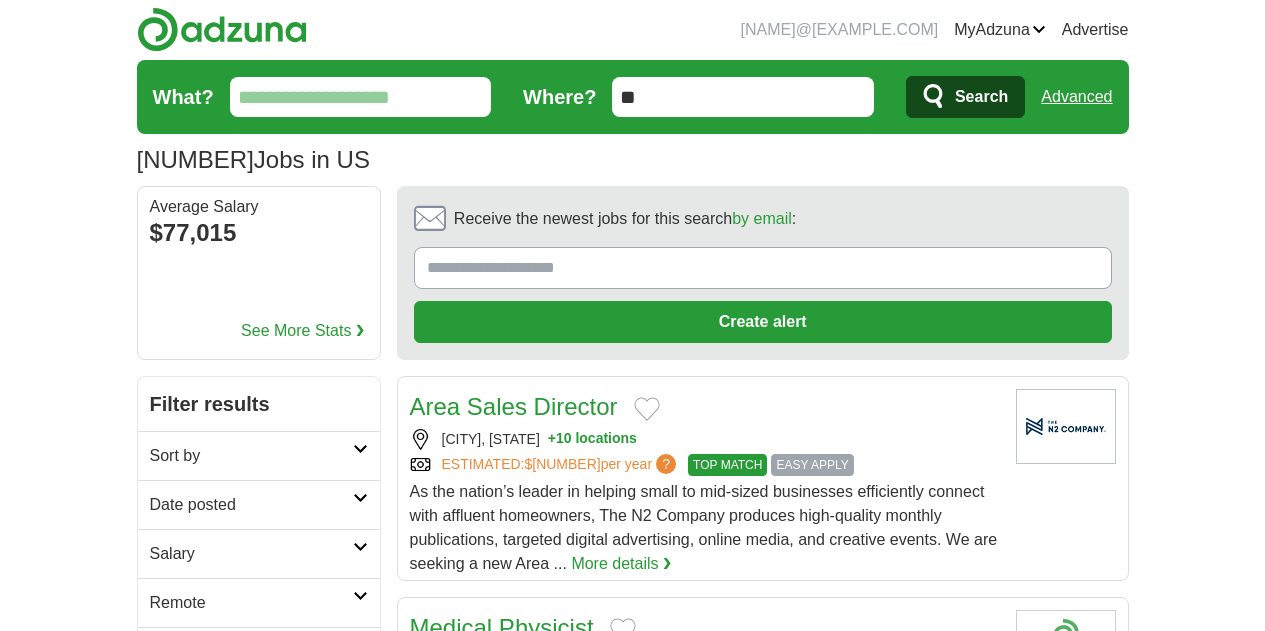 scroll, scrollTop: 0, scrollLeft: 0, axis: both 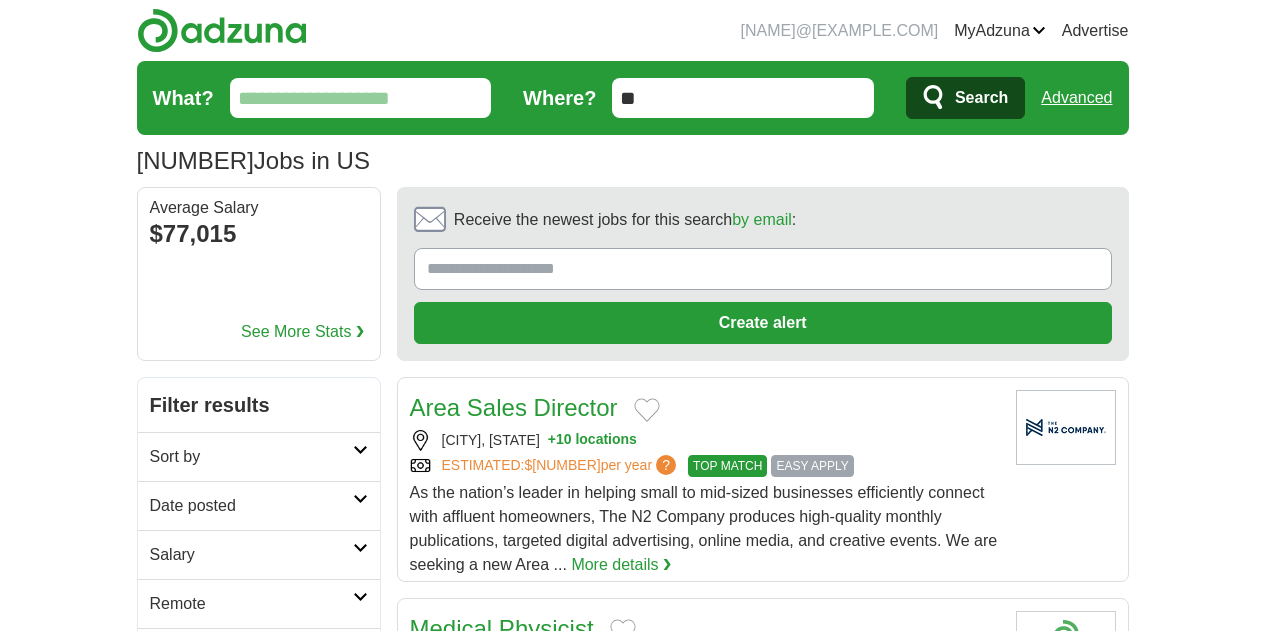 click on "What?" at bounding box center [361, 98] 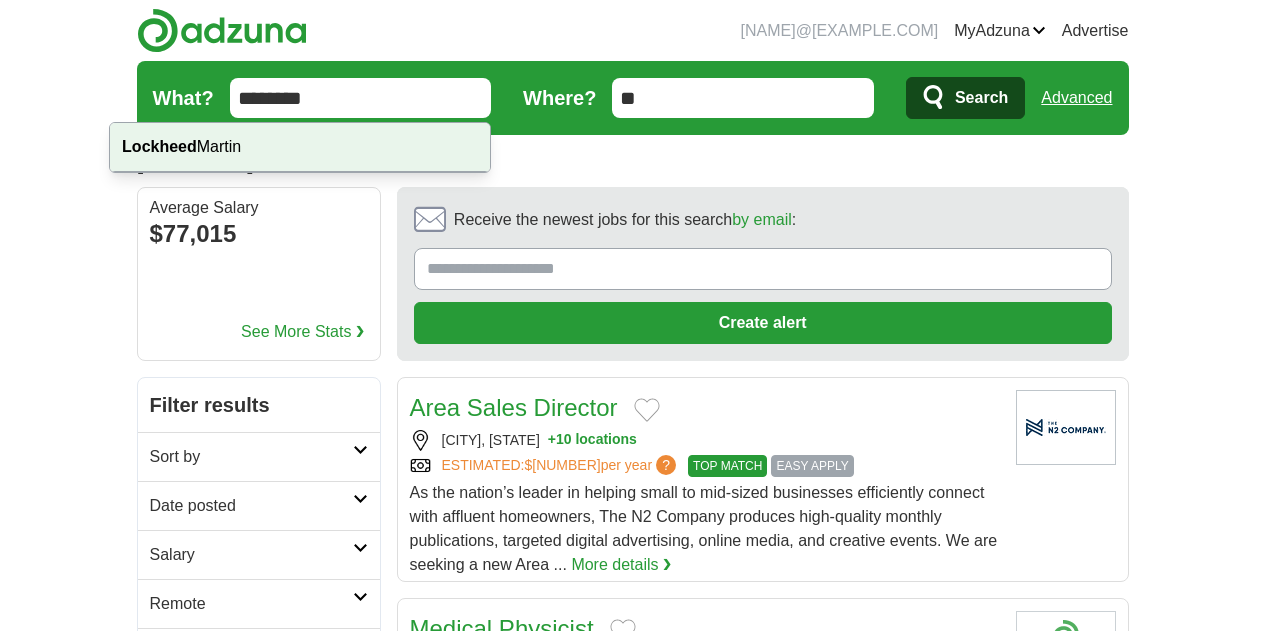 click on "Lockheed  Martin" at bounding box center [300, 147] 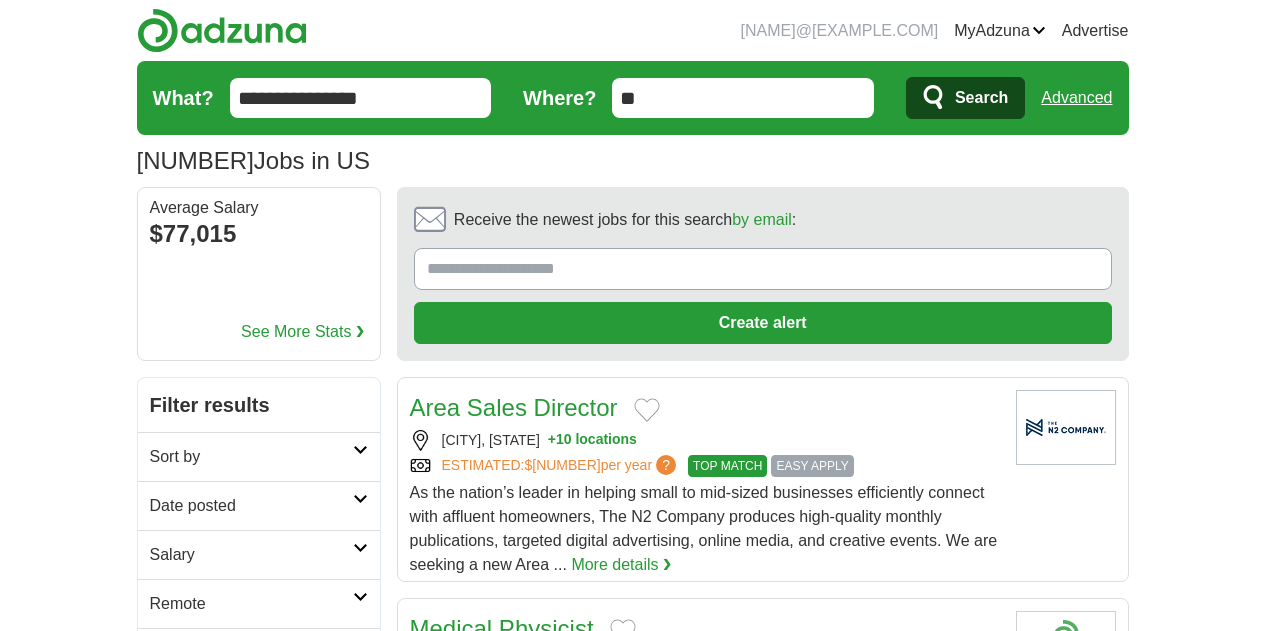click on "Search" at bounding box center (981, 98) 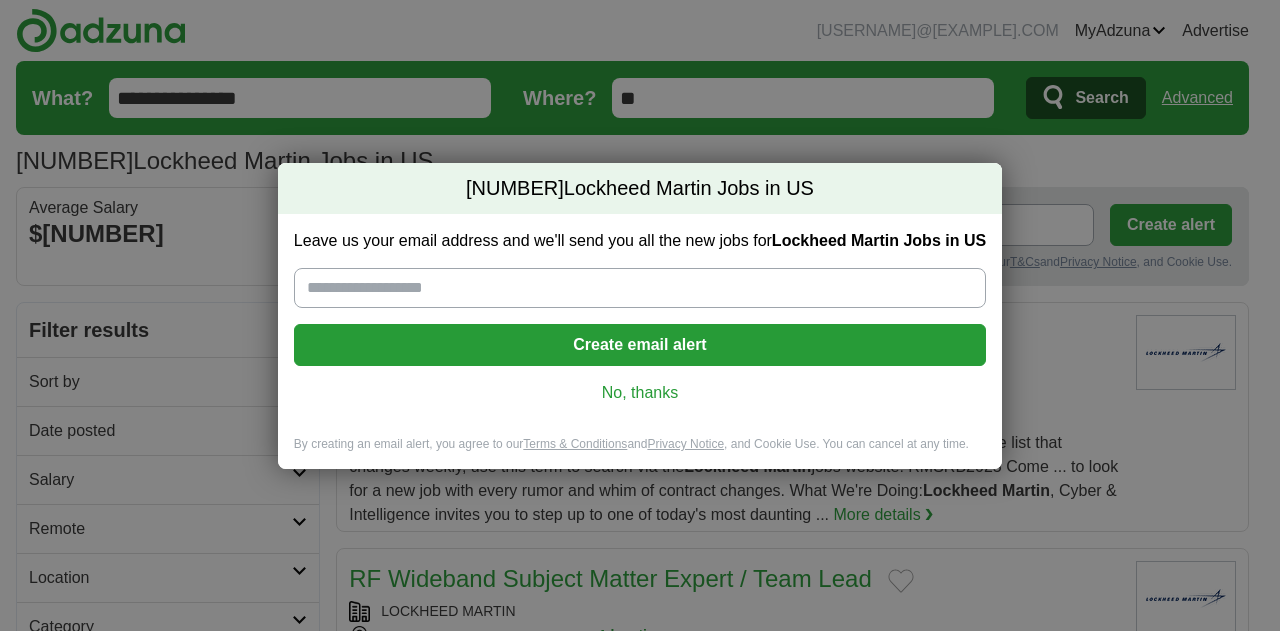 scroll, scrollTop: 0, scrollLeft: 0, axis: both 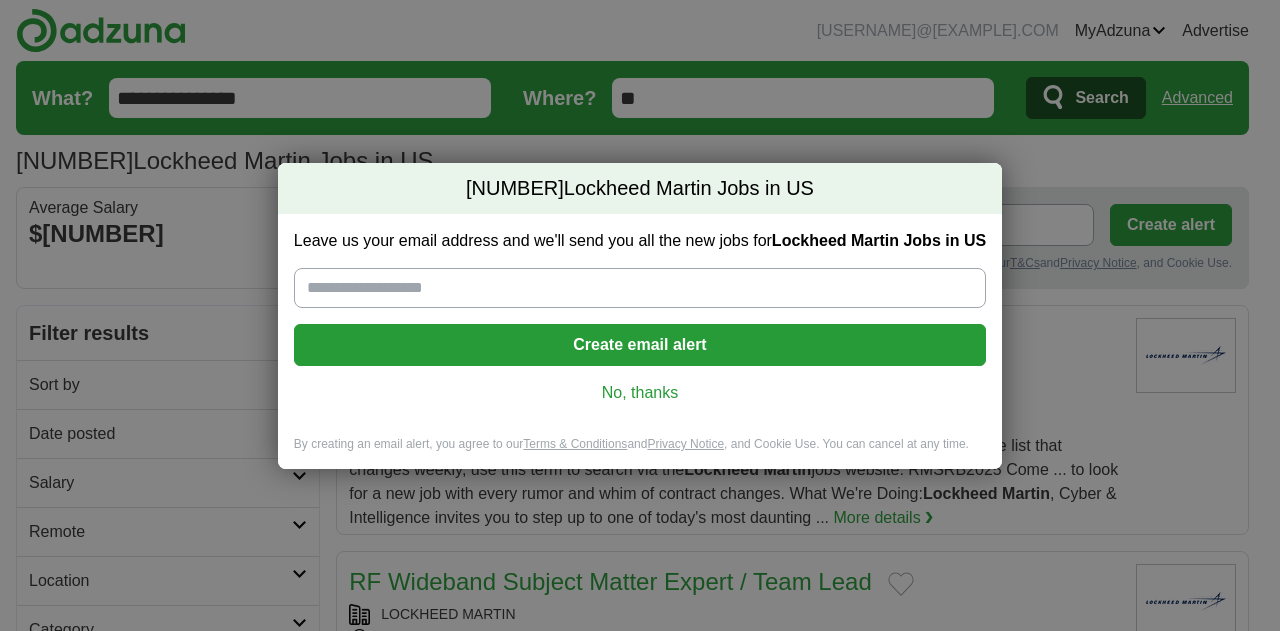 click on "No, thanks" at bounding box center (640, 393) 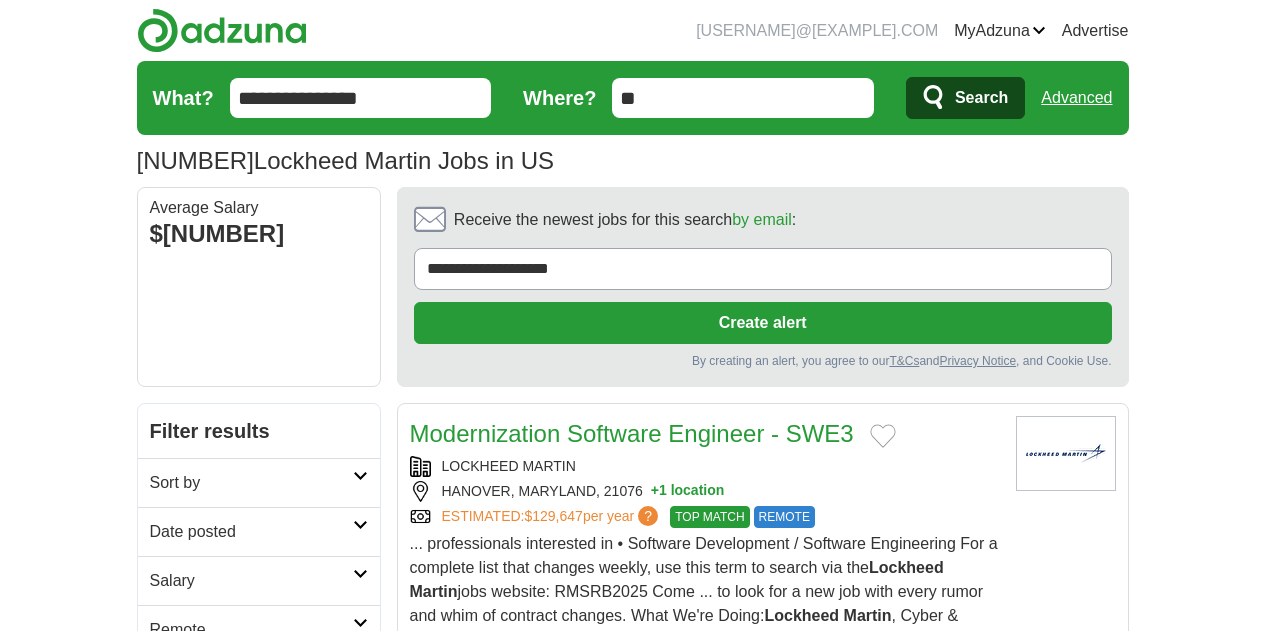 click on "**" at bounding box center [743, 98] 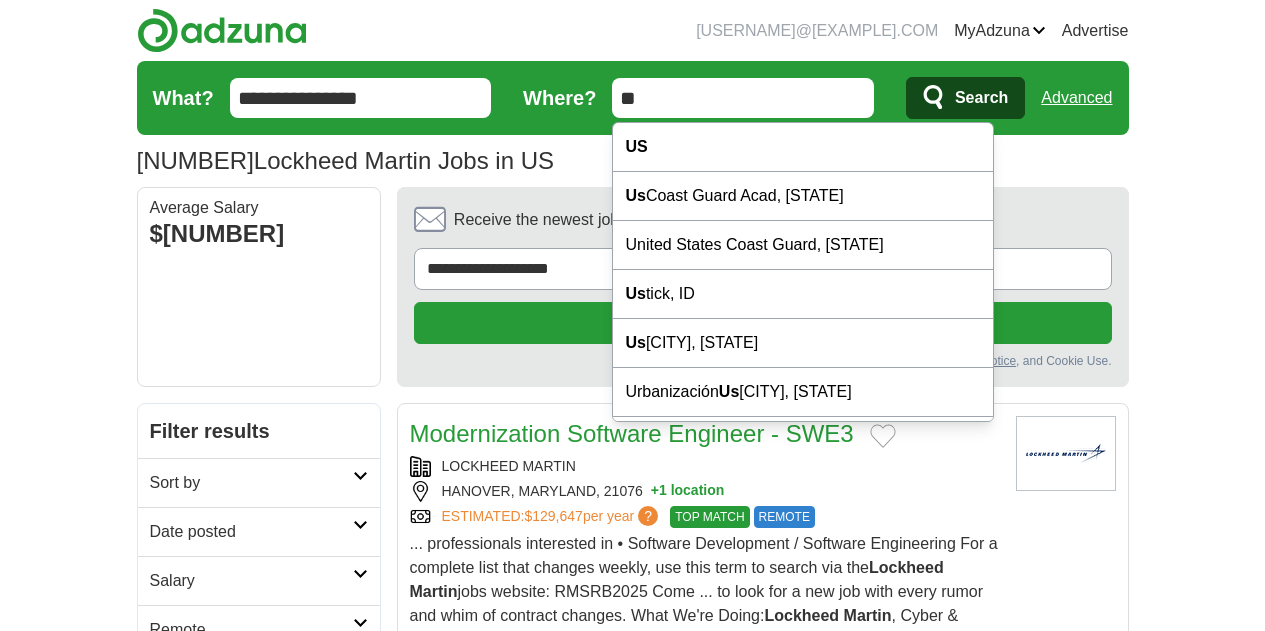 type on "*" 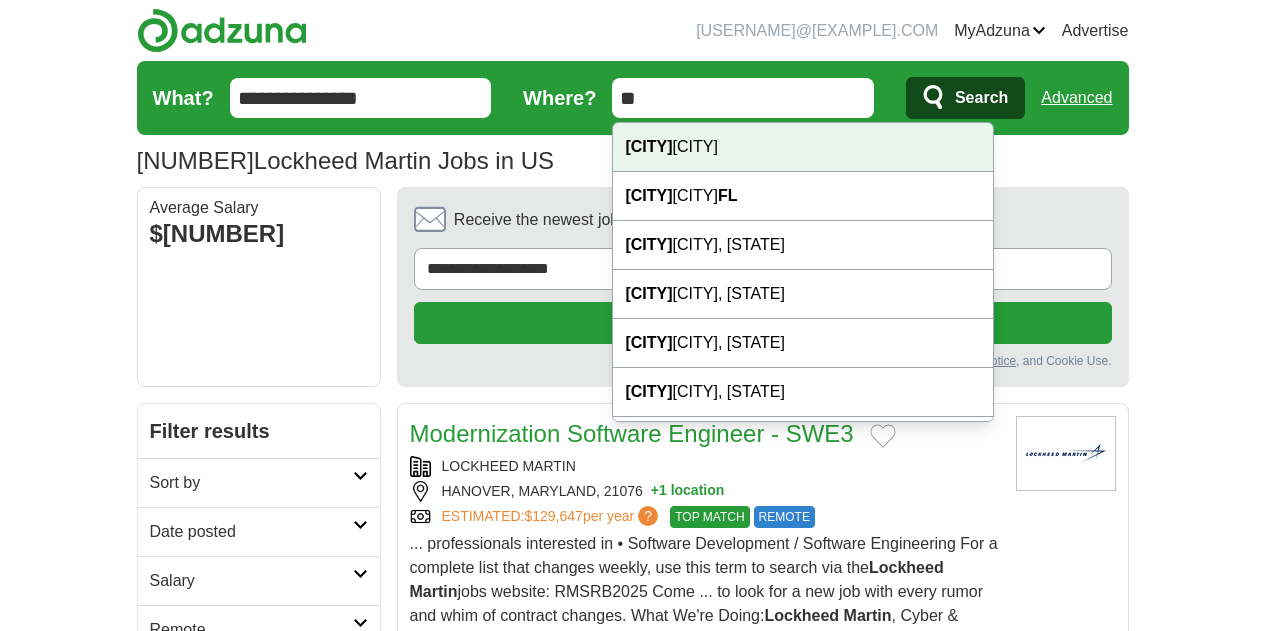 click on "[CITY]" at bounding box center [803, 147] 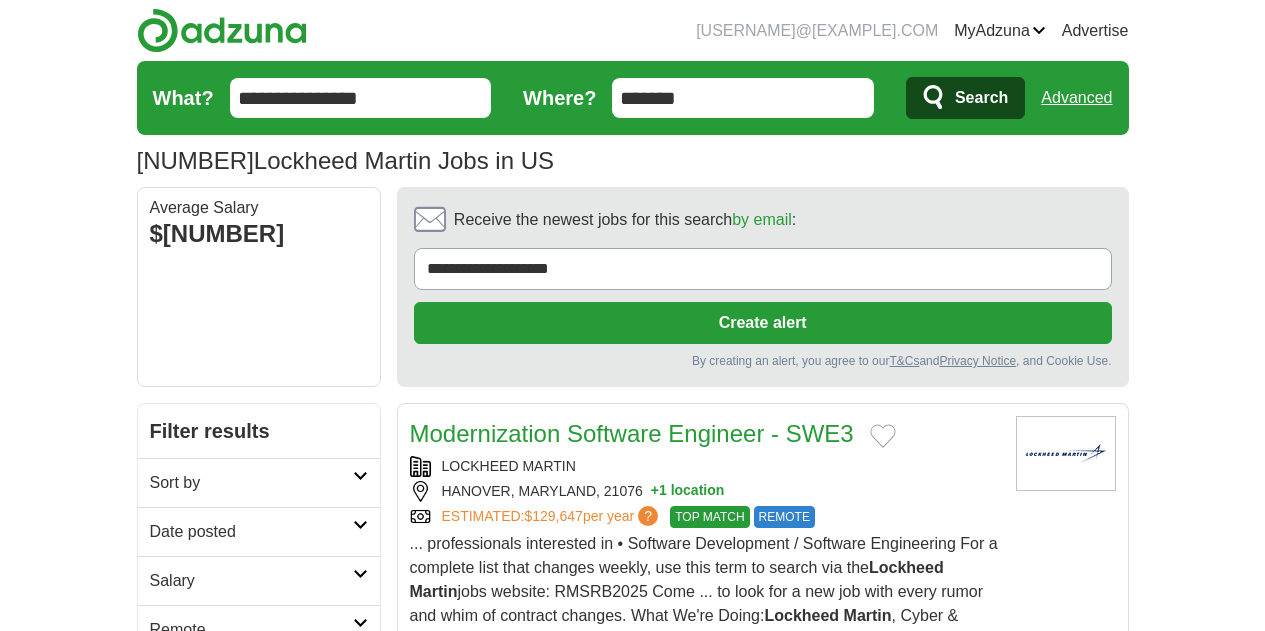 click on "Search" at bounding box center (981, 98) 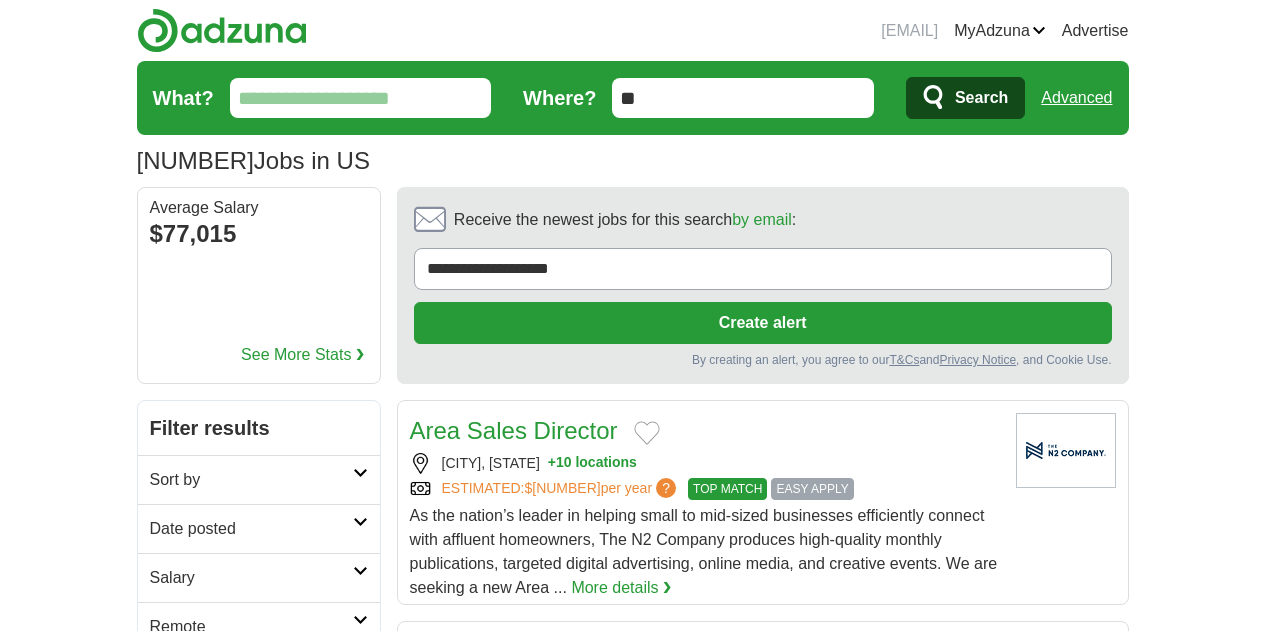 scroll, scrollTop: 0, scrollLeft: 0, axis: both 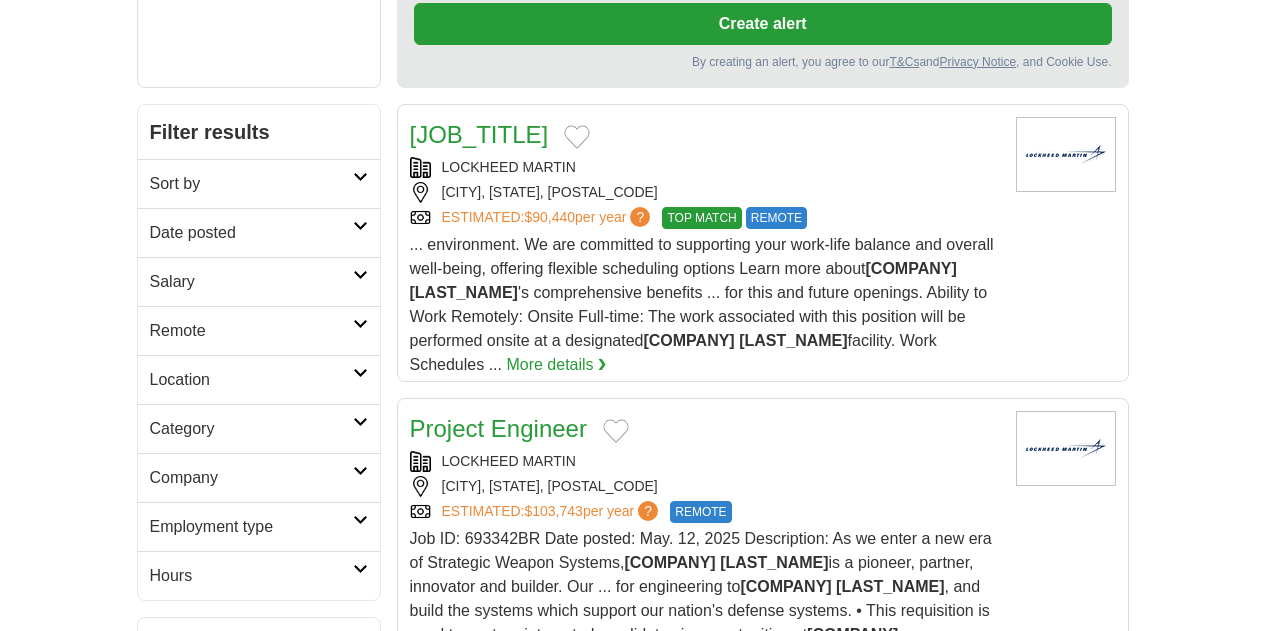 click on "More details ❯" at bounding box center (460, 659) 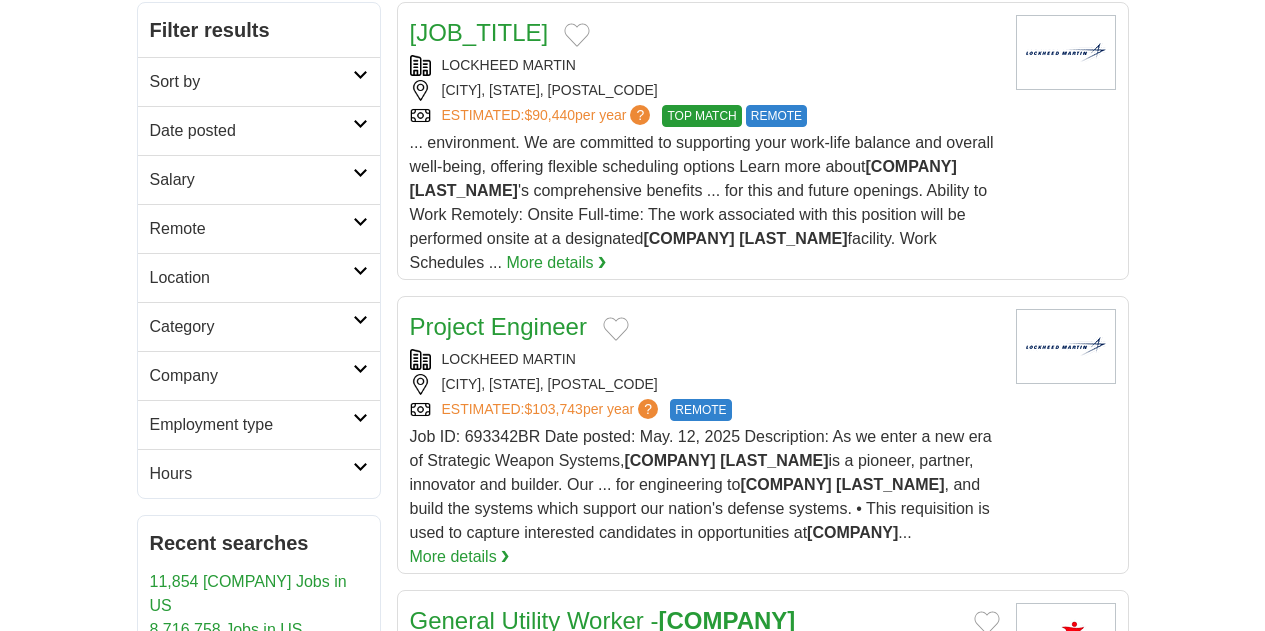 scroll, scrollTop: 400, scrollLeft: 0, axis: vertical 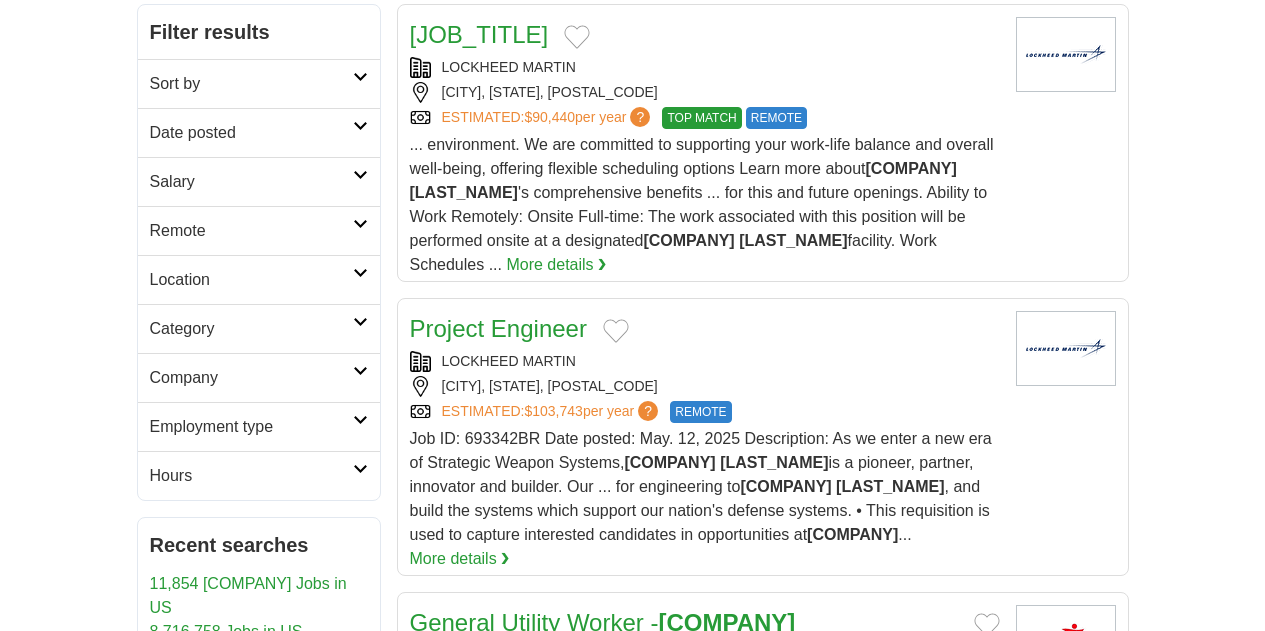 click on "CAPE CANAVERAL, FLORIDA, 32920" at bounding box center (705, 386) 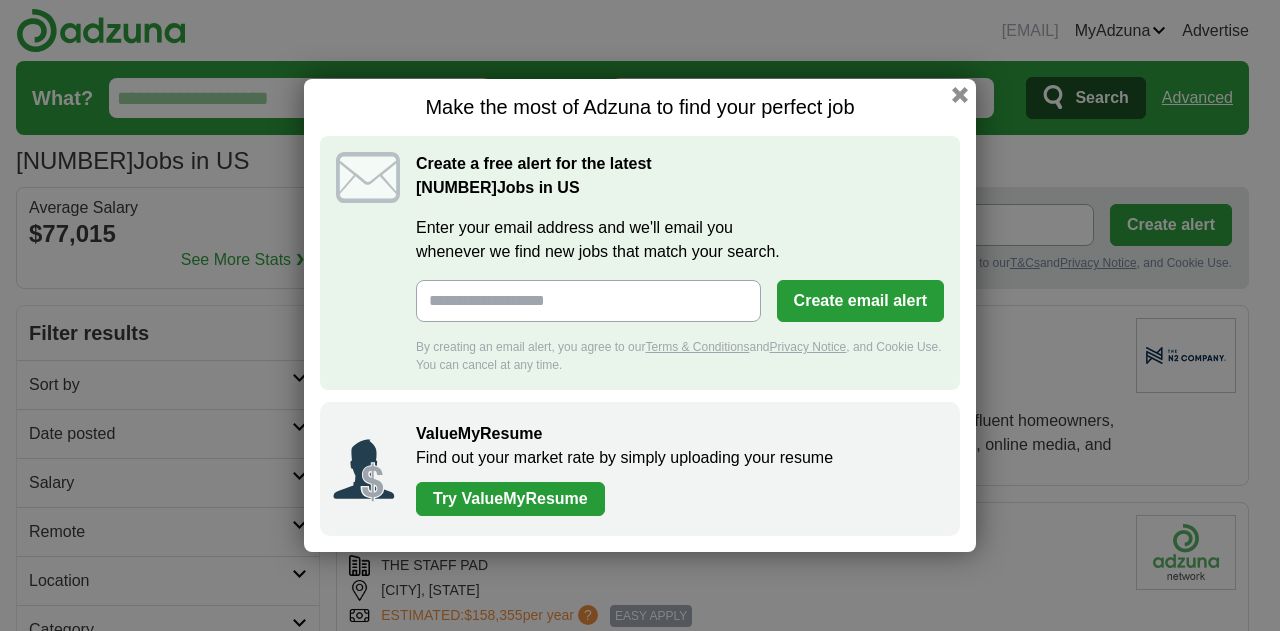 scroll, scrollTop: 0, scrollLeft: 0, axis: both 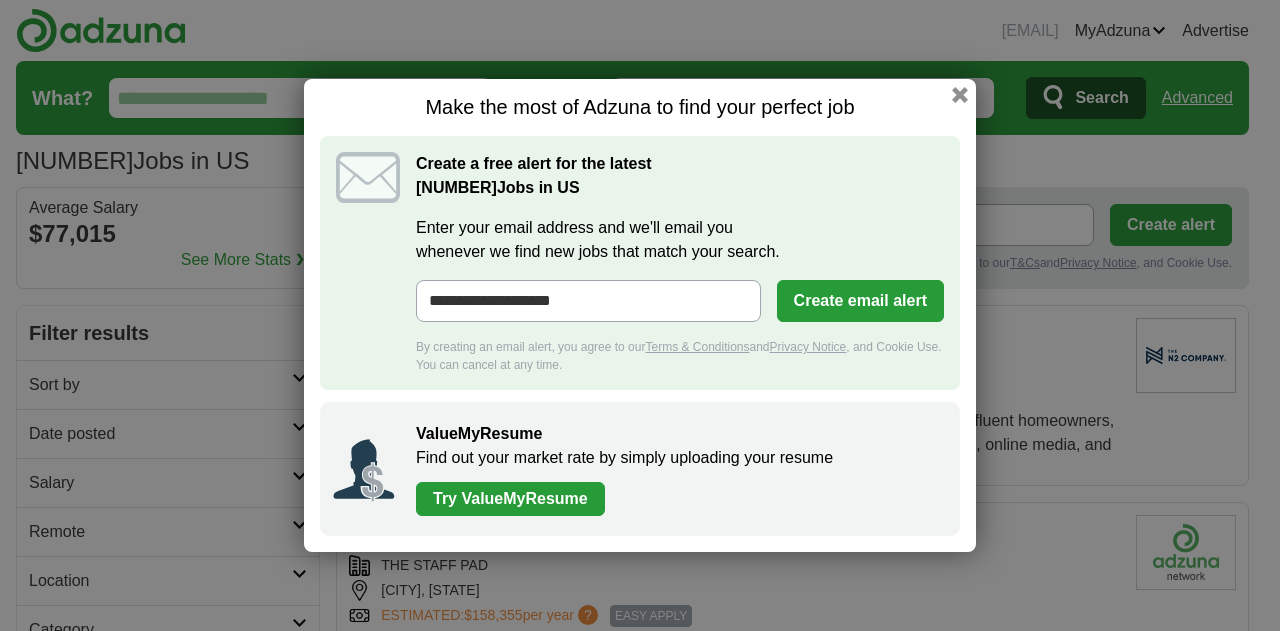 click on "Create email alert" at bounding box center (860, 301) 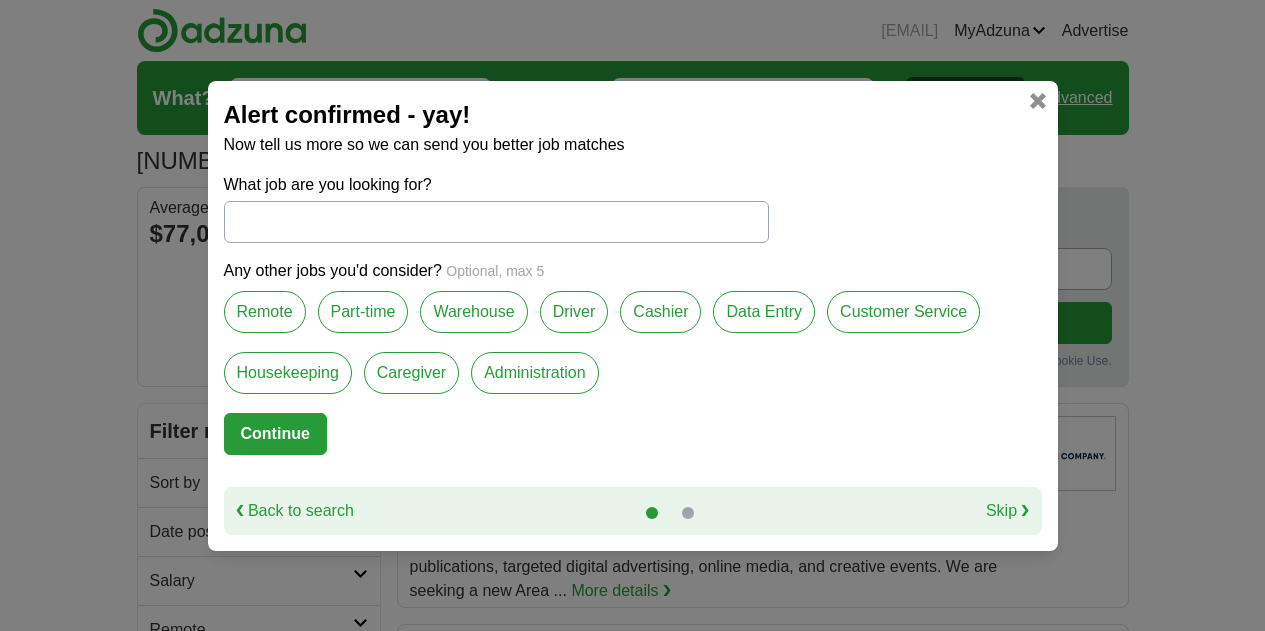 click on "Remote" at bounding box center (265, 312) 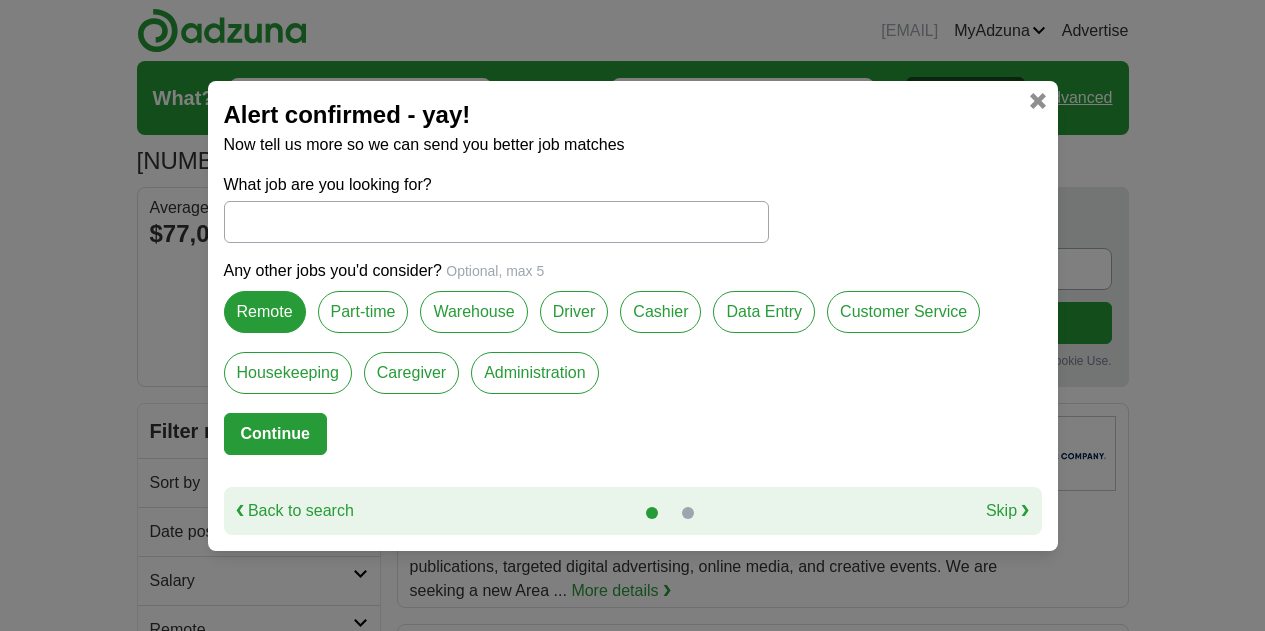 click on "Continue" at bounding box center [275, 434] 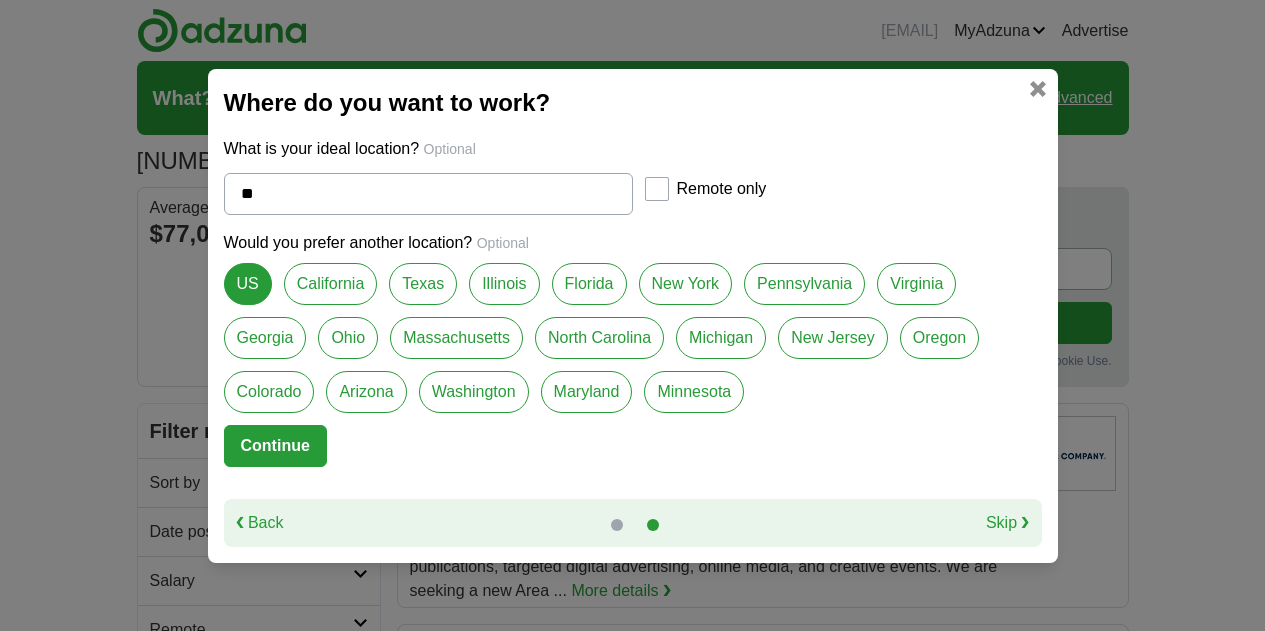 click on "Skip ❯" at bounding box center [1008, 523] 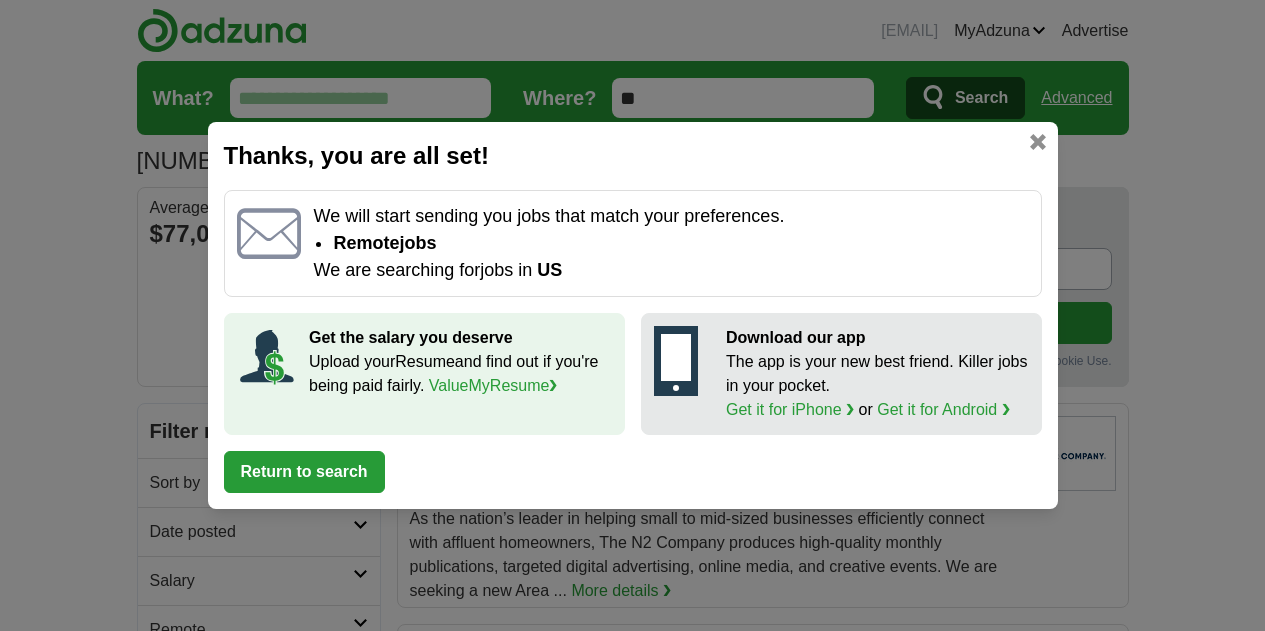 click at bounding box center [1038, 142] 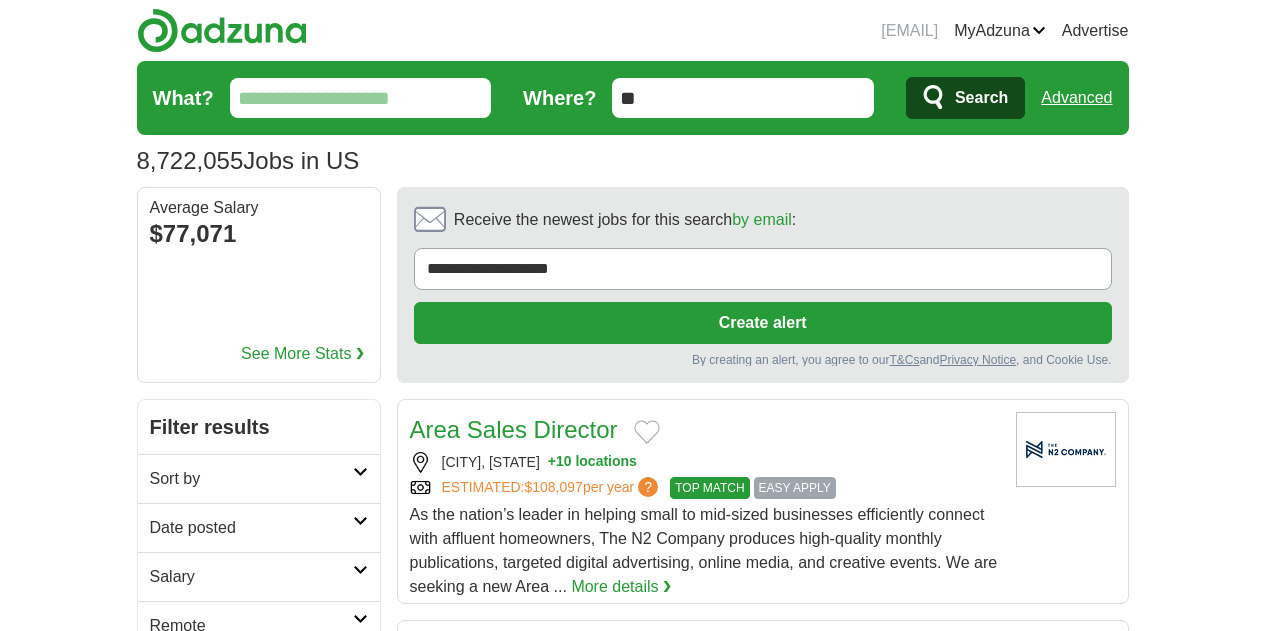 scroll, scrollTop: 0, scrollLeft: 0, axis: both 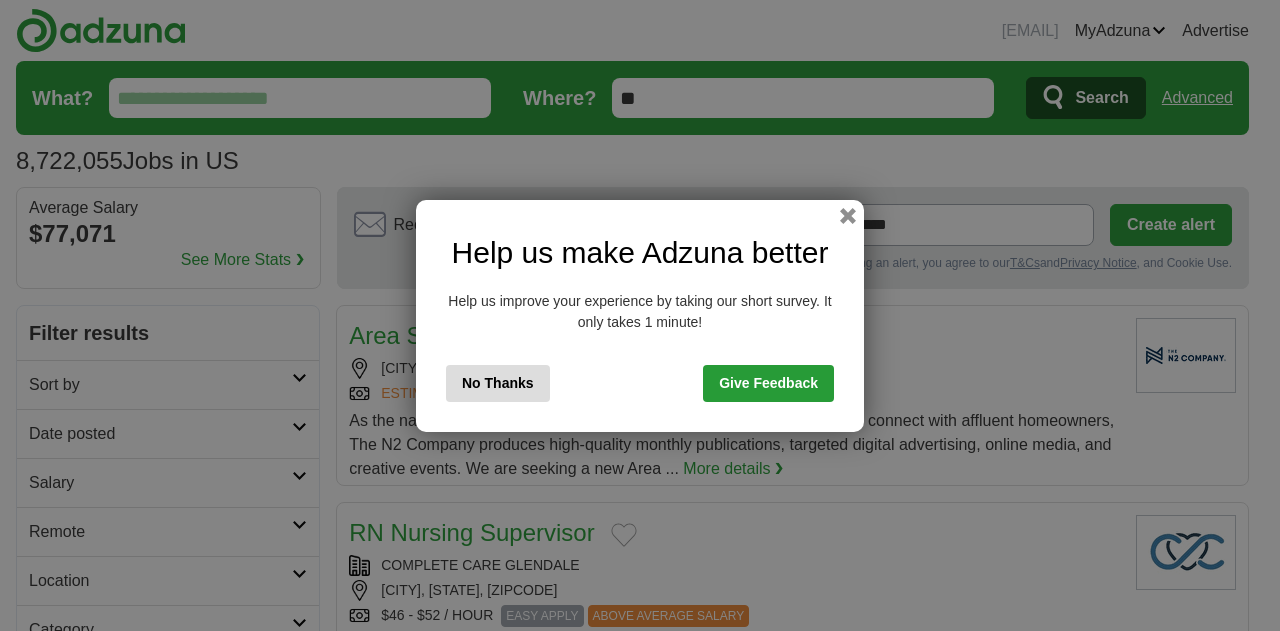 click on "No Thanks" at bounding box center (498, 383) 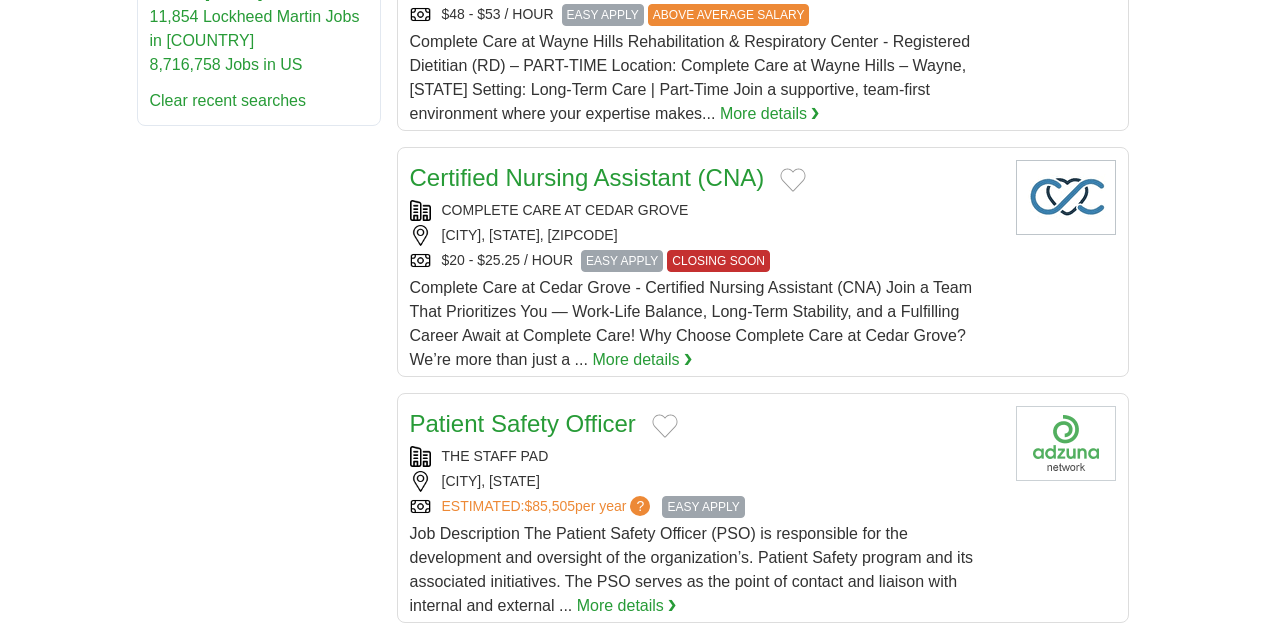 scroll, scrollTop: 400, scrollLeft: 0, axis: vertical 